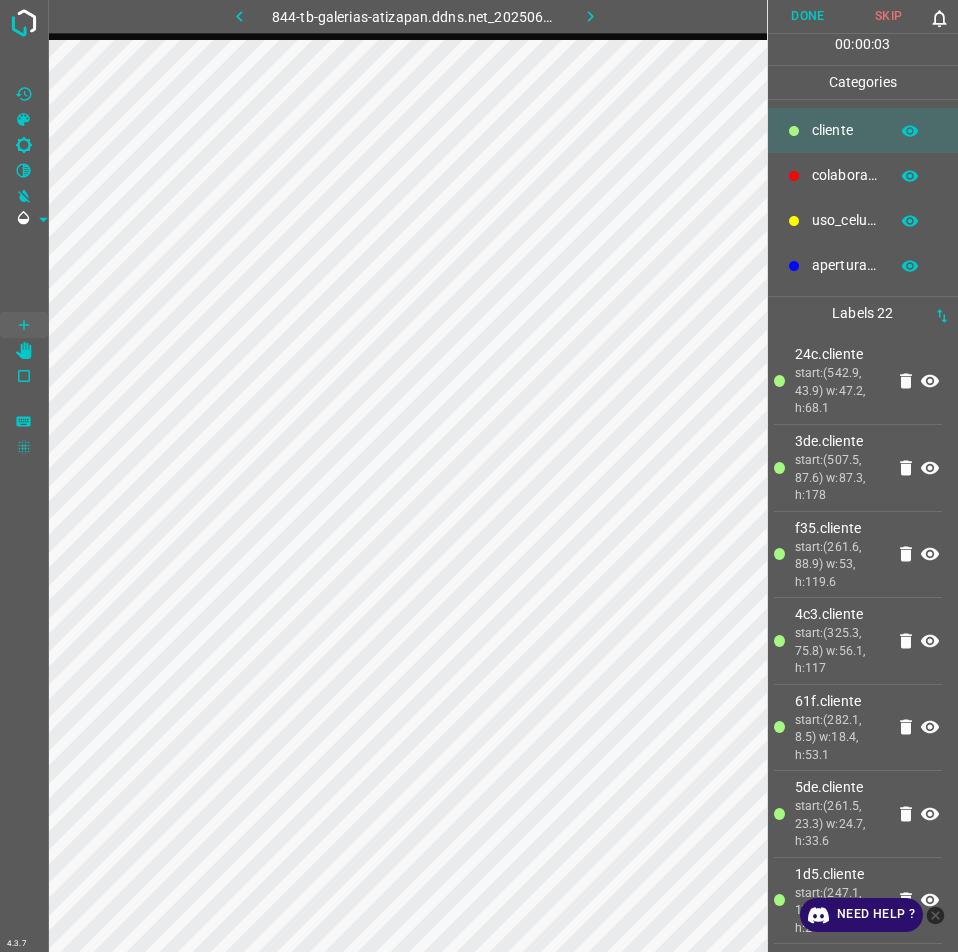 scroll, scrollTop: 0, scrollLeft: 0, axis: both 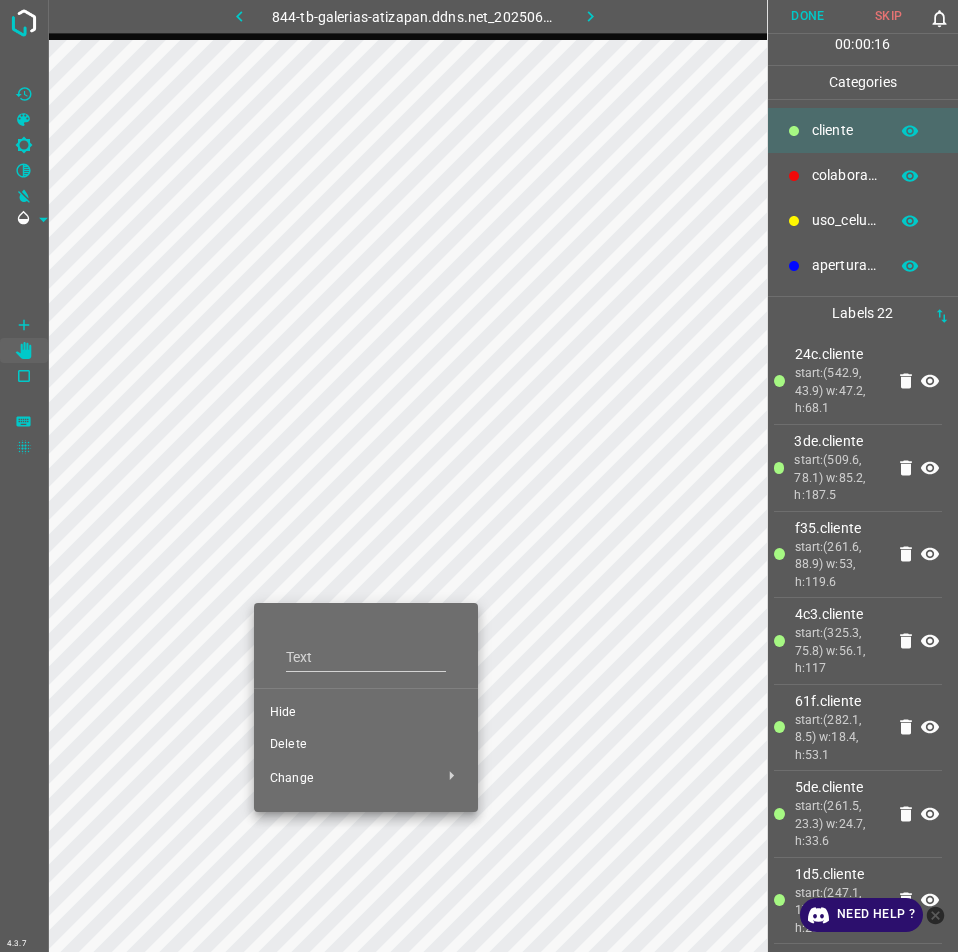 click on "Hide" at bounding box center (366, 713) 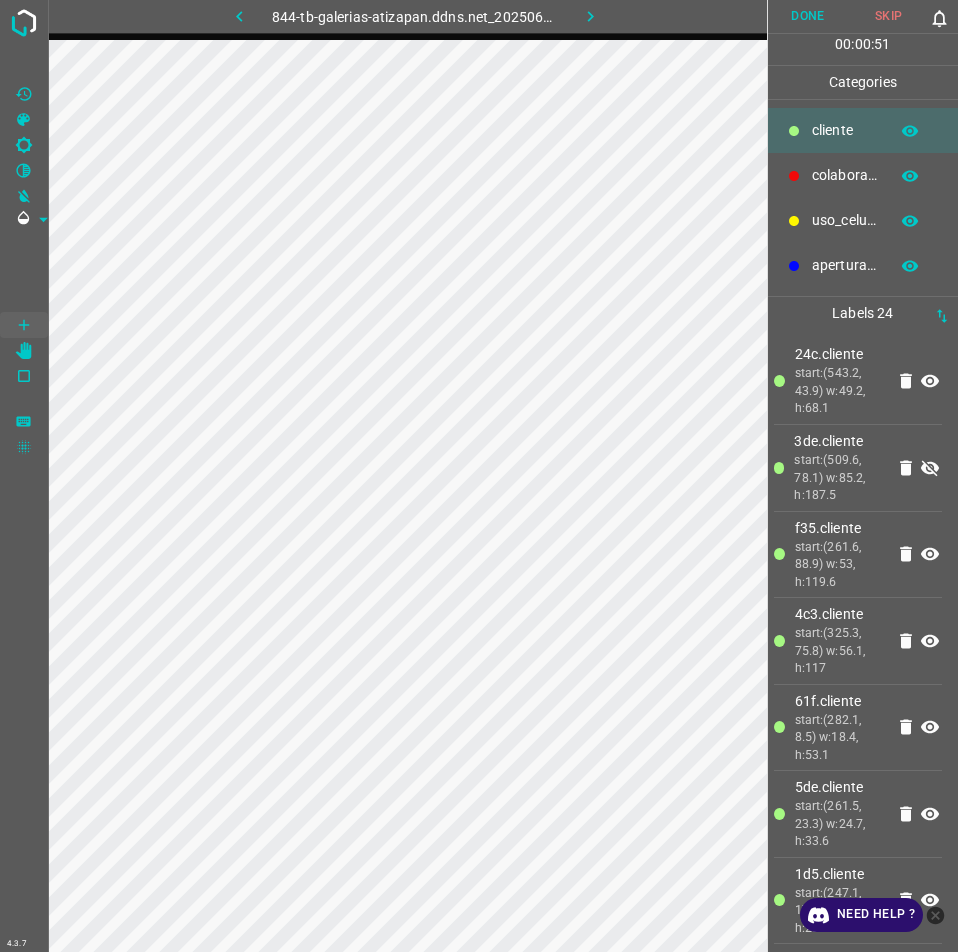 click at bounding box center (930, 468) 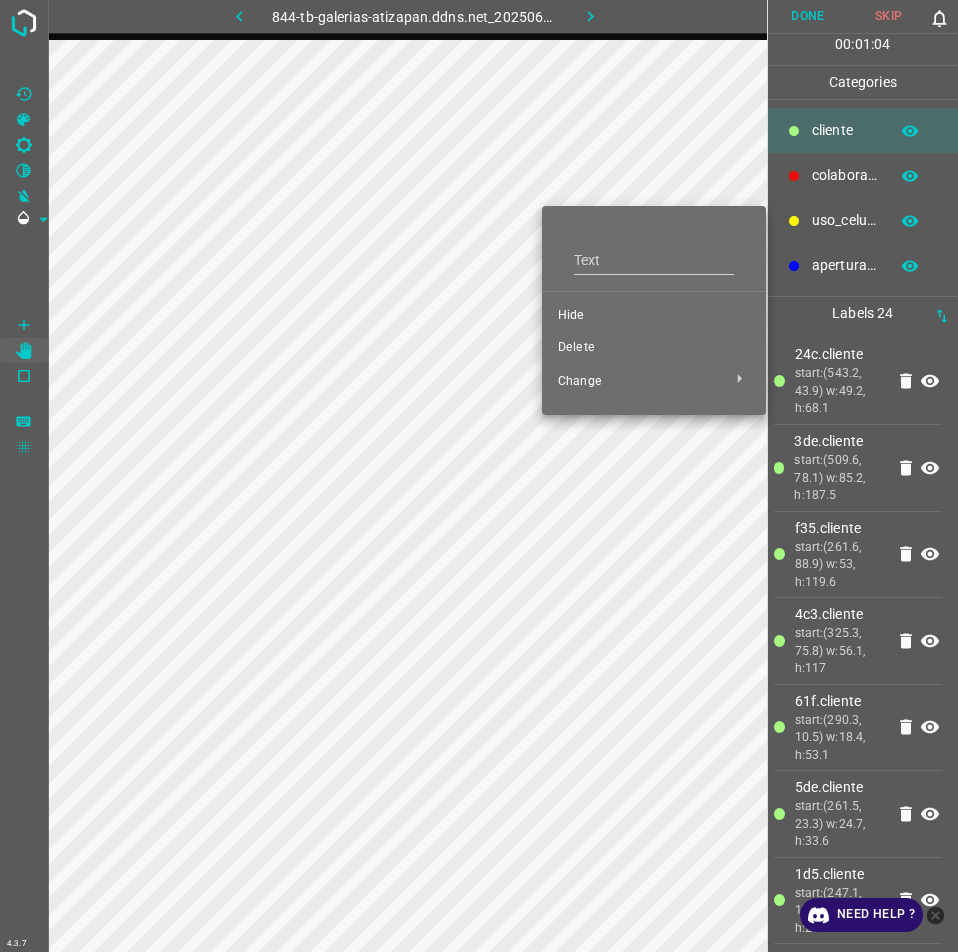 click on "Hide" at bounding box center (654, 316) 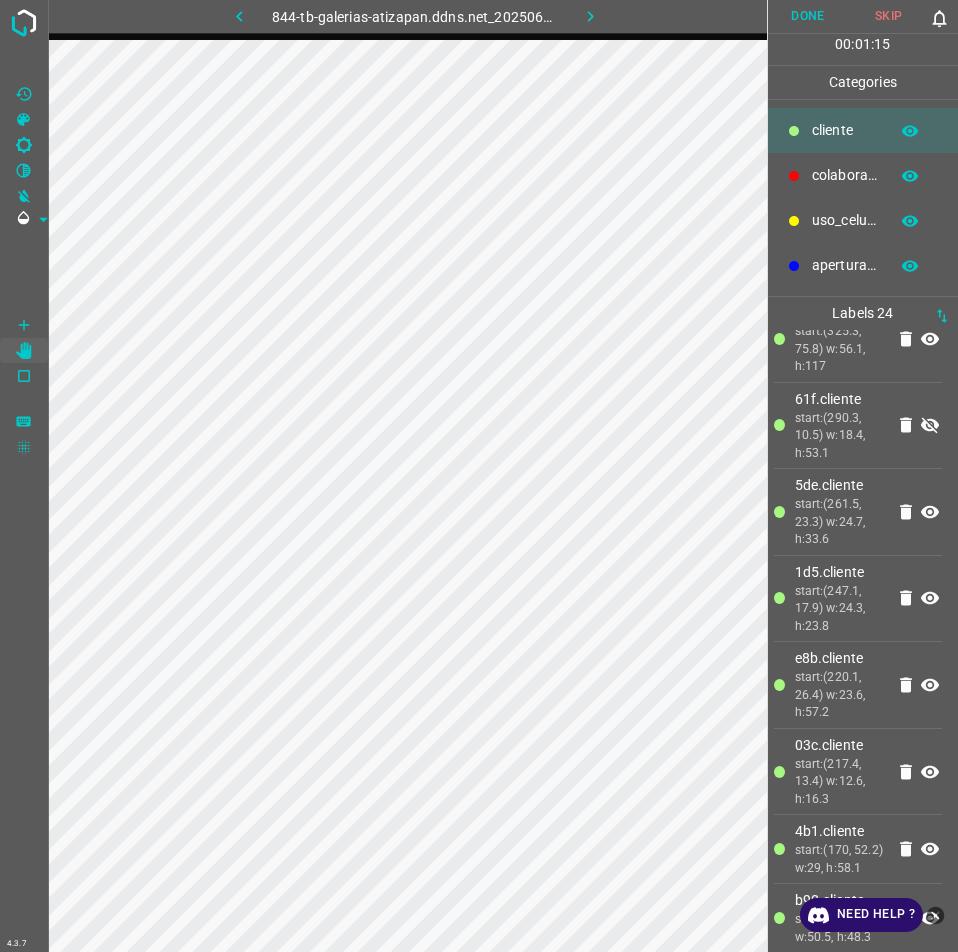 scroll, scrollTop: 289, scrollLeft: 0, axis: vertical 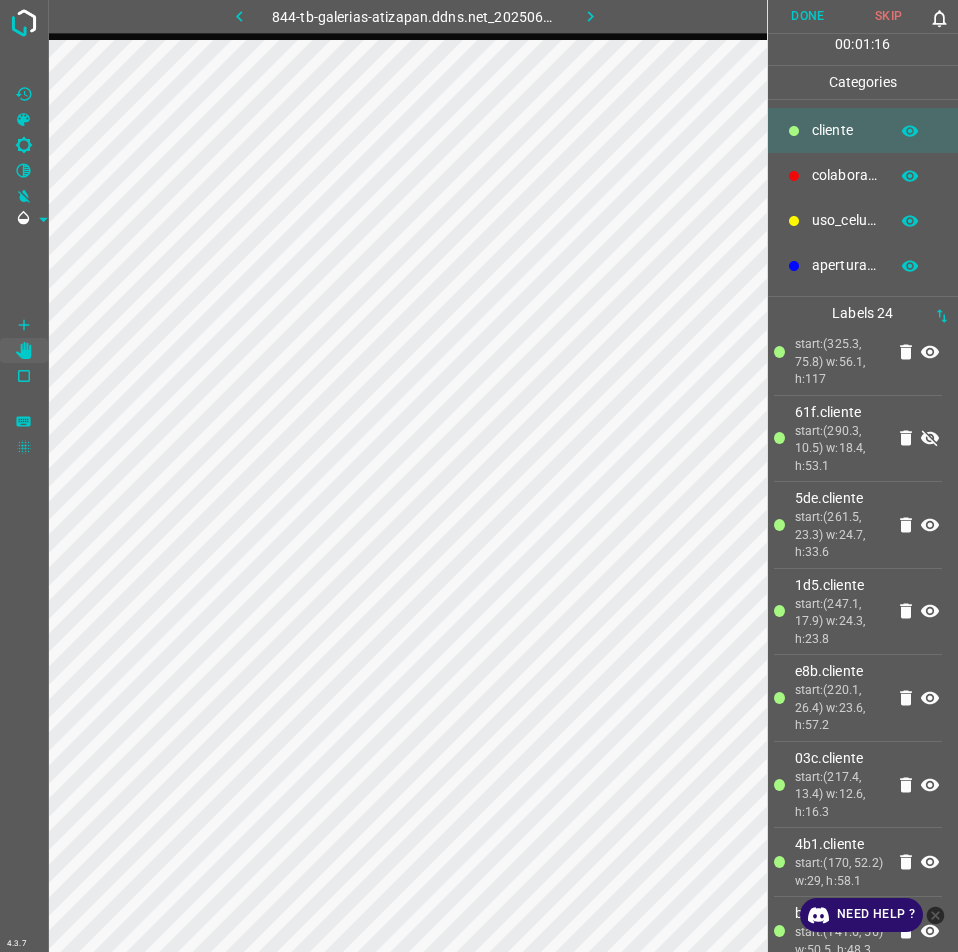 click at bounding box center [930, 439] 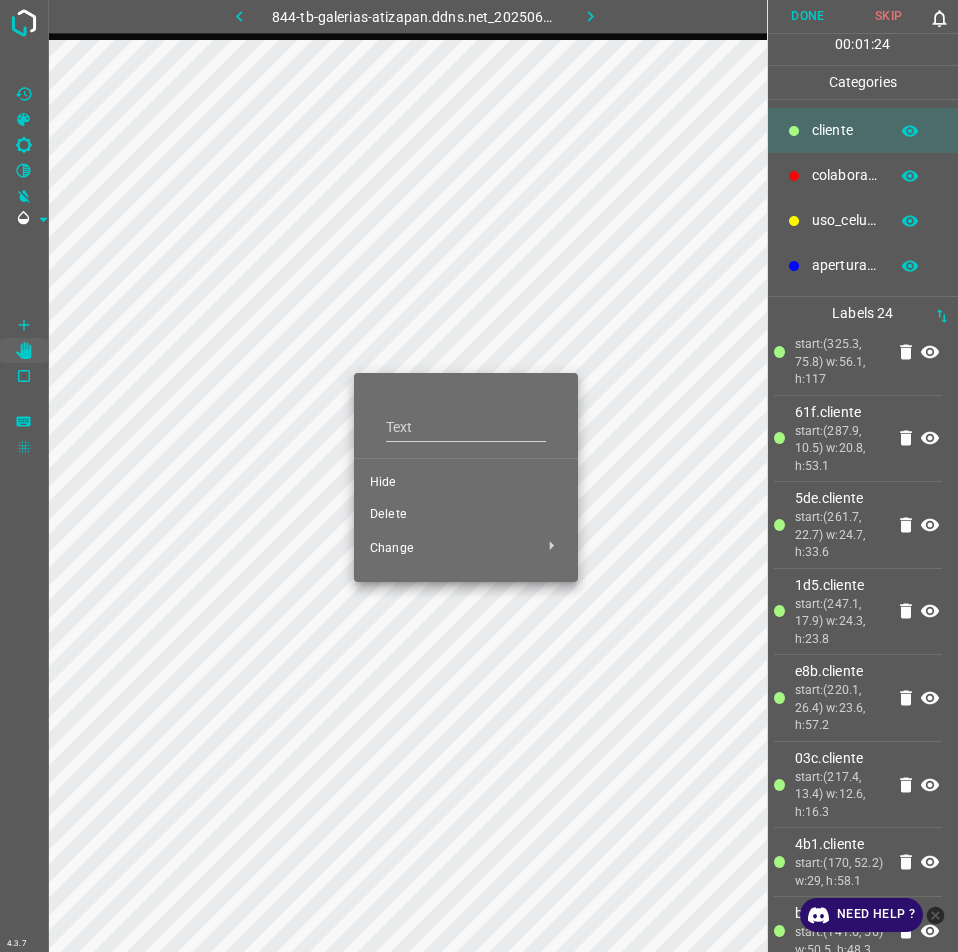 click on "Delete" at bounding box center [466, 483] 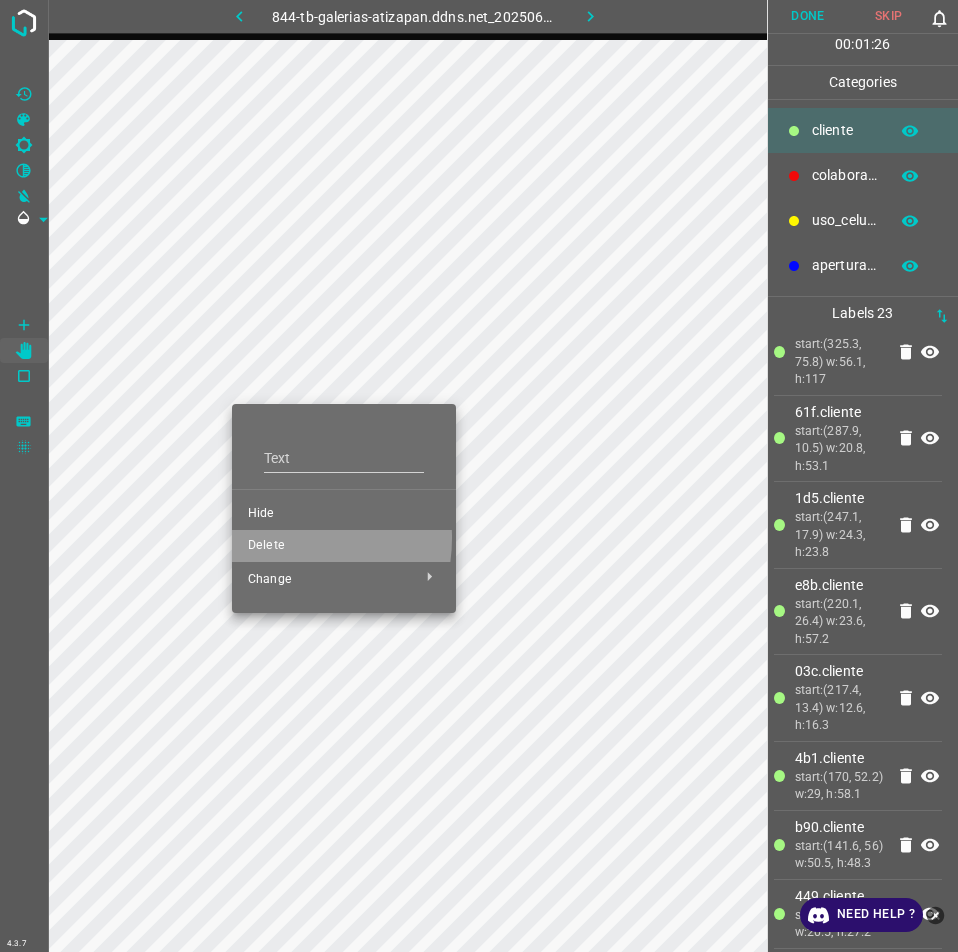click on "Delete" at bounding box center [344, 514] 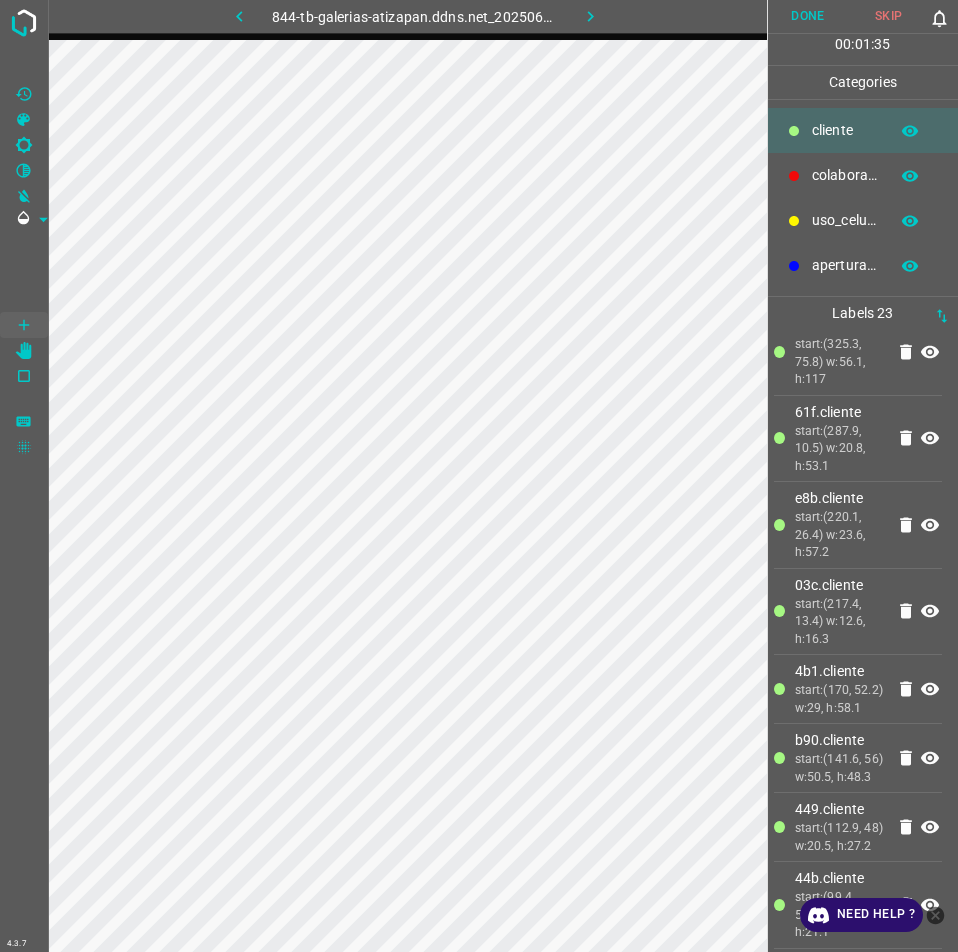 scroll, scrollTop: 389, scrollLeft: 0, axis: vertical 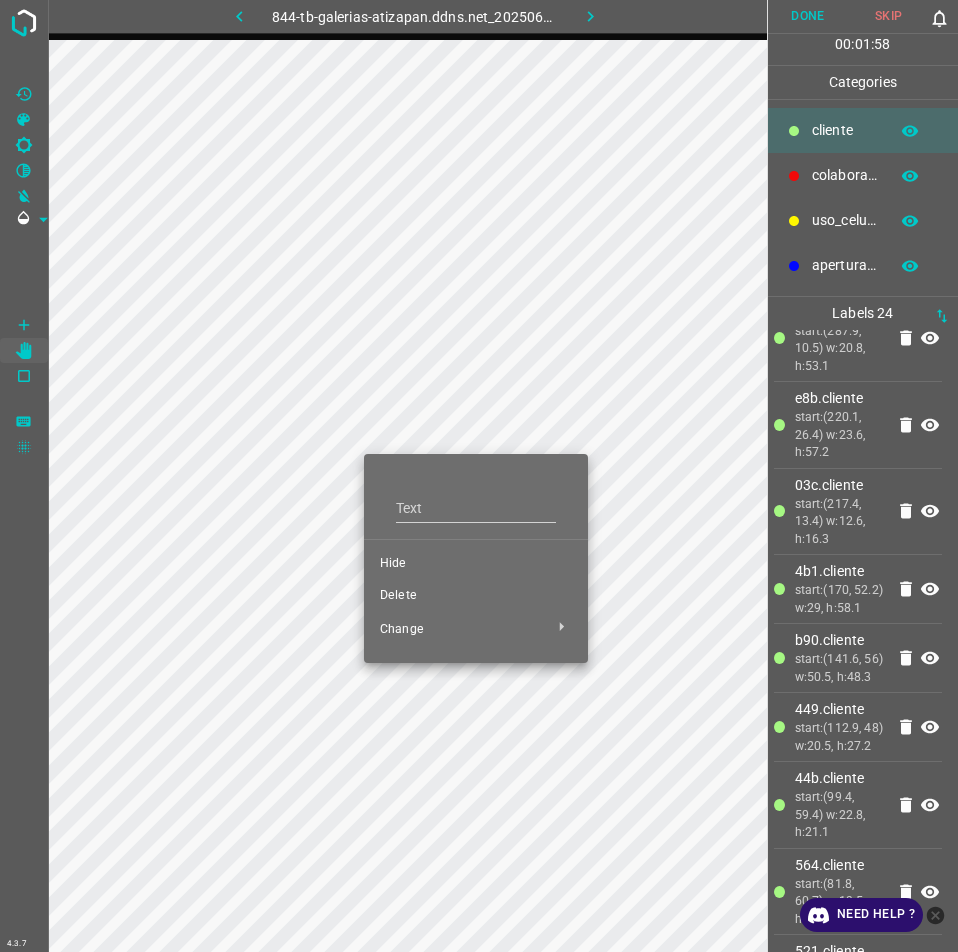 click on "Hide" at bounding box center (476, 564) 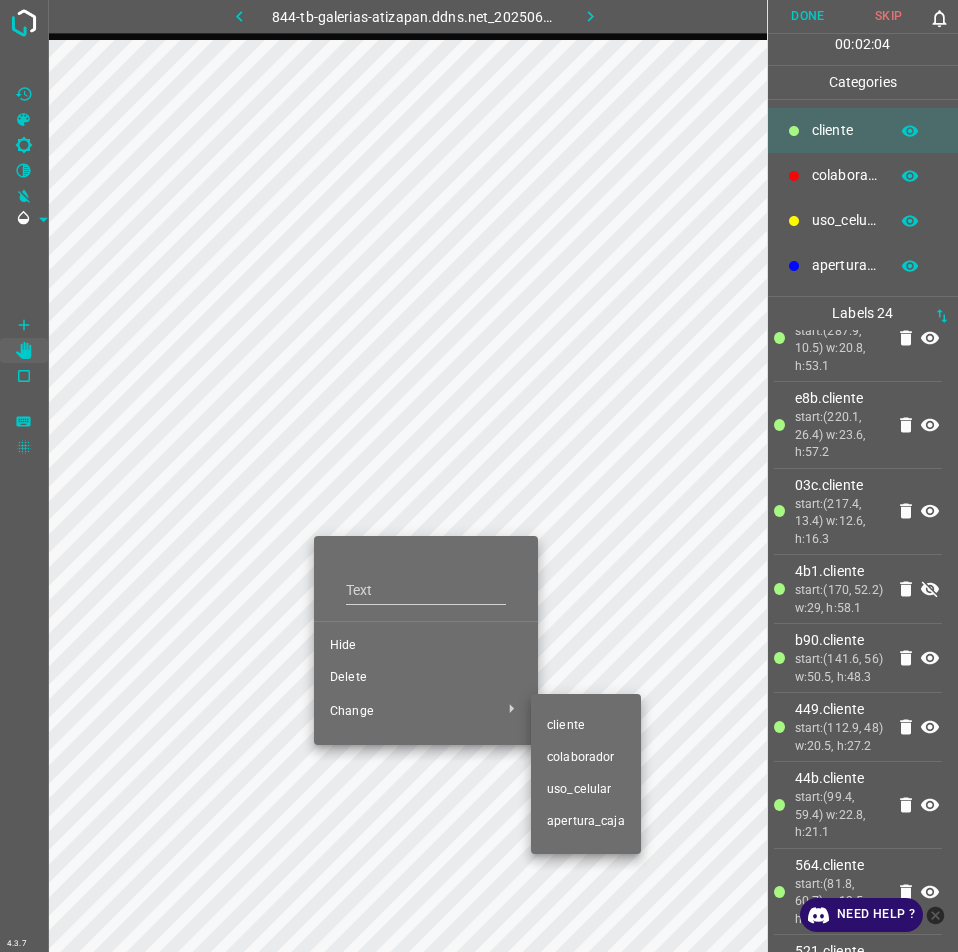 click at bounding box center (479, 476) 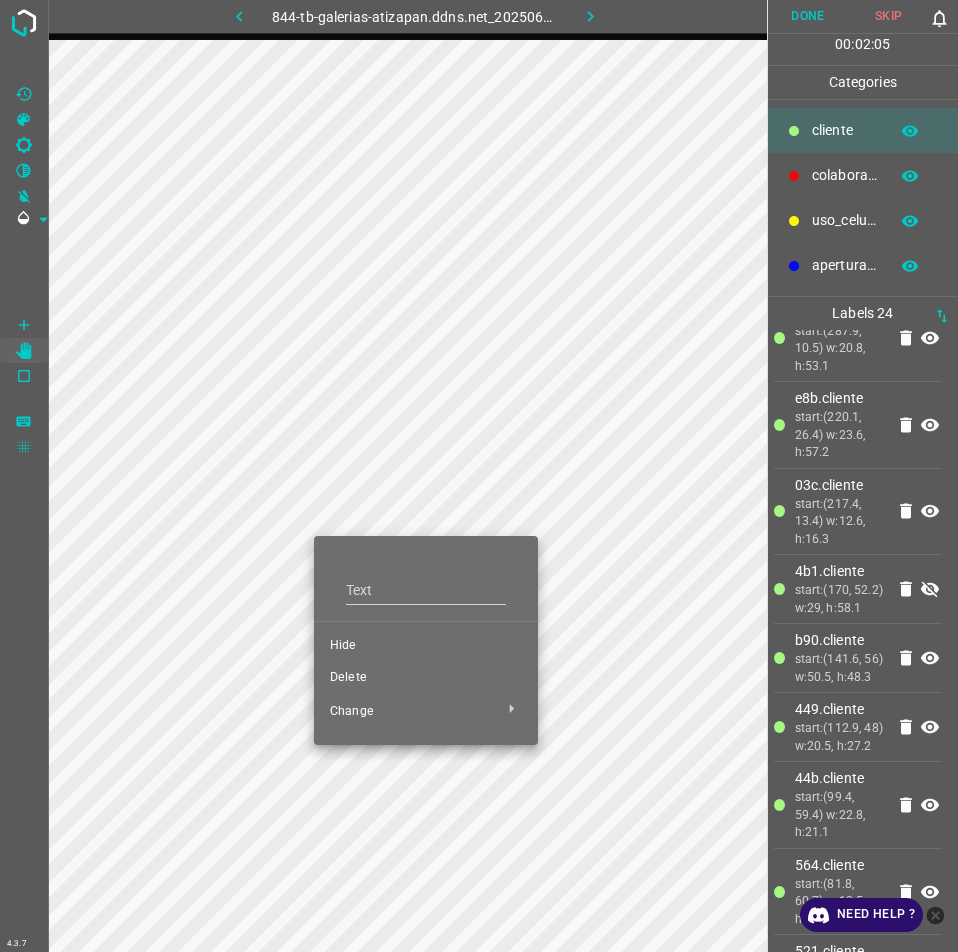 click at bounding box center (479, 476) 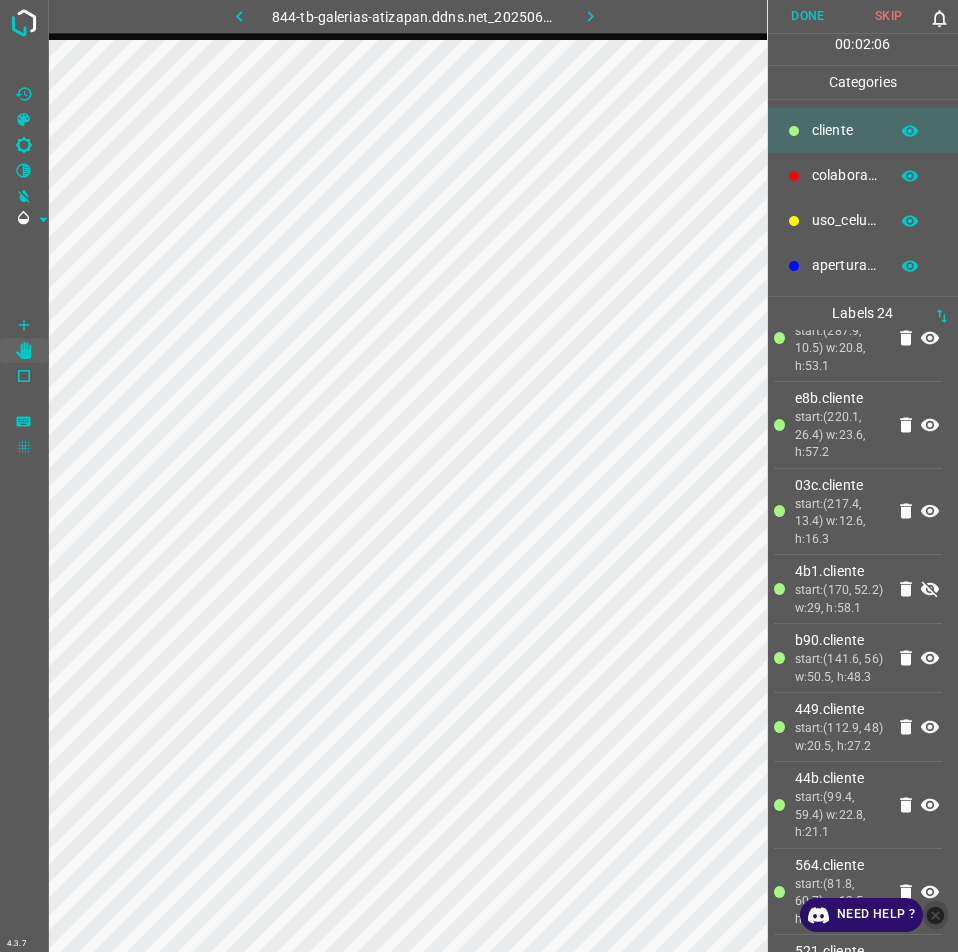 click at bounding box center (936, 915) 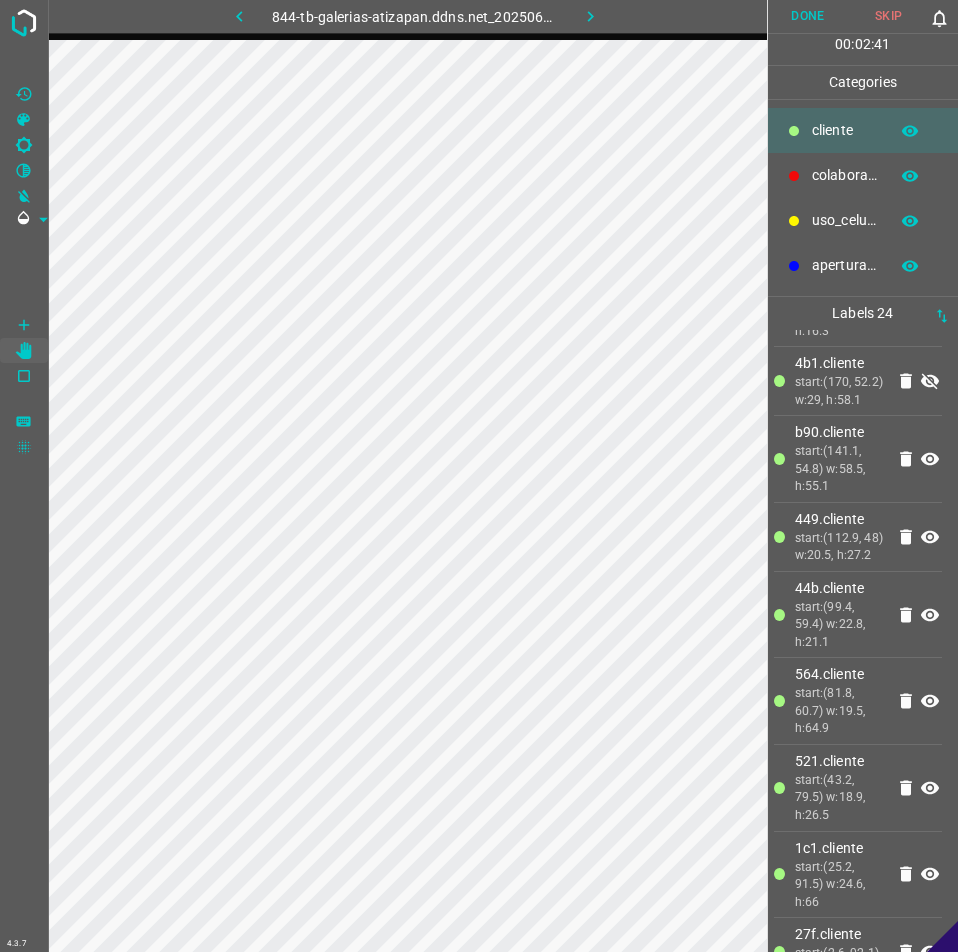 scroll, scrollTop: 589, scrollLeft: 0, axis: vertical 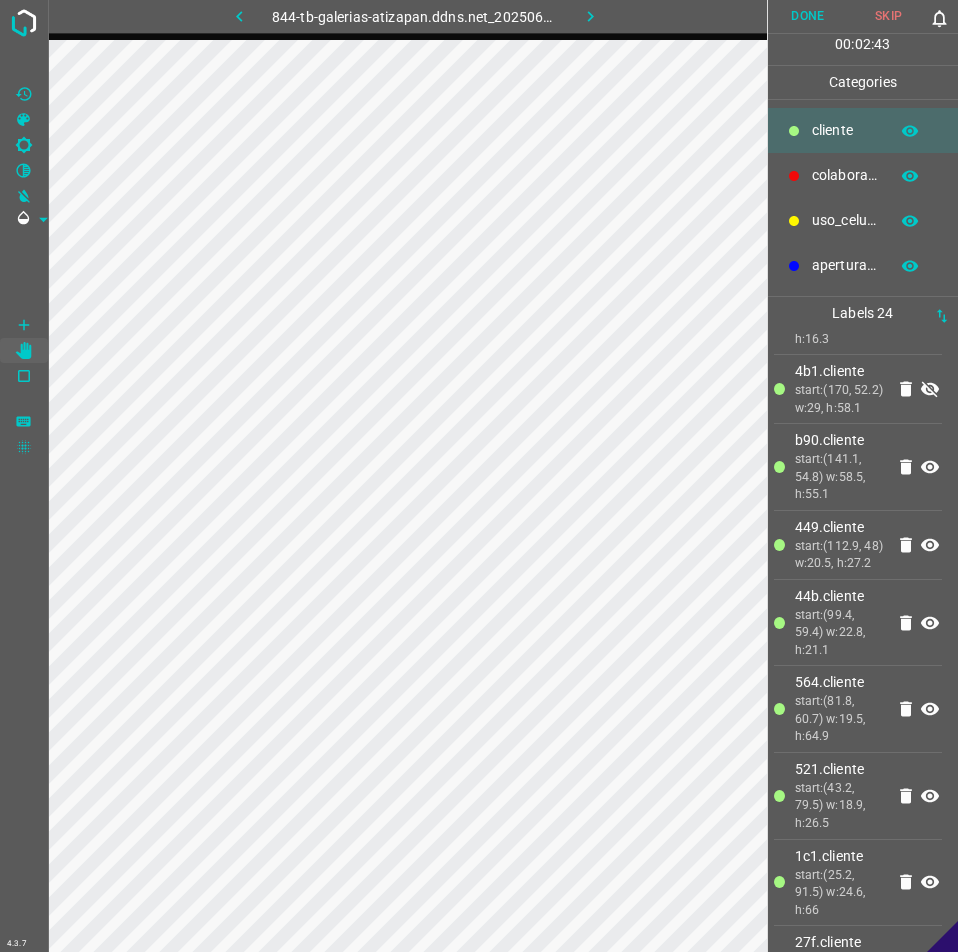 click at bounding box center (930, 390) 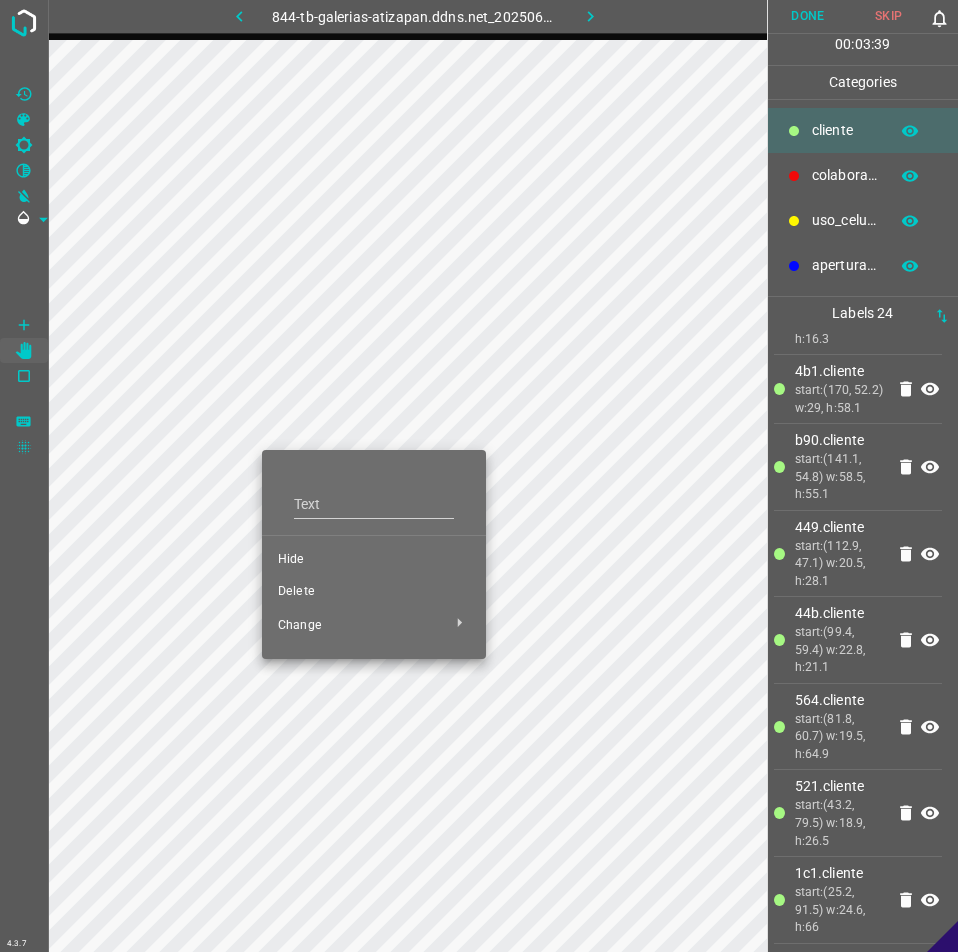 click on "Delete" at bounding box center [374, 592] 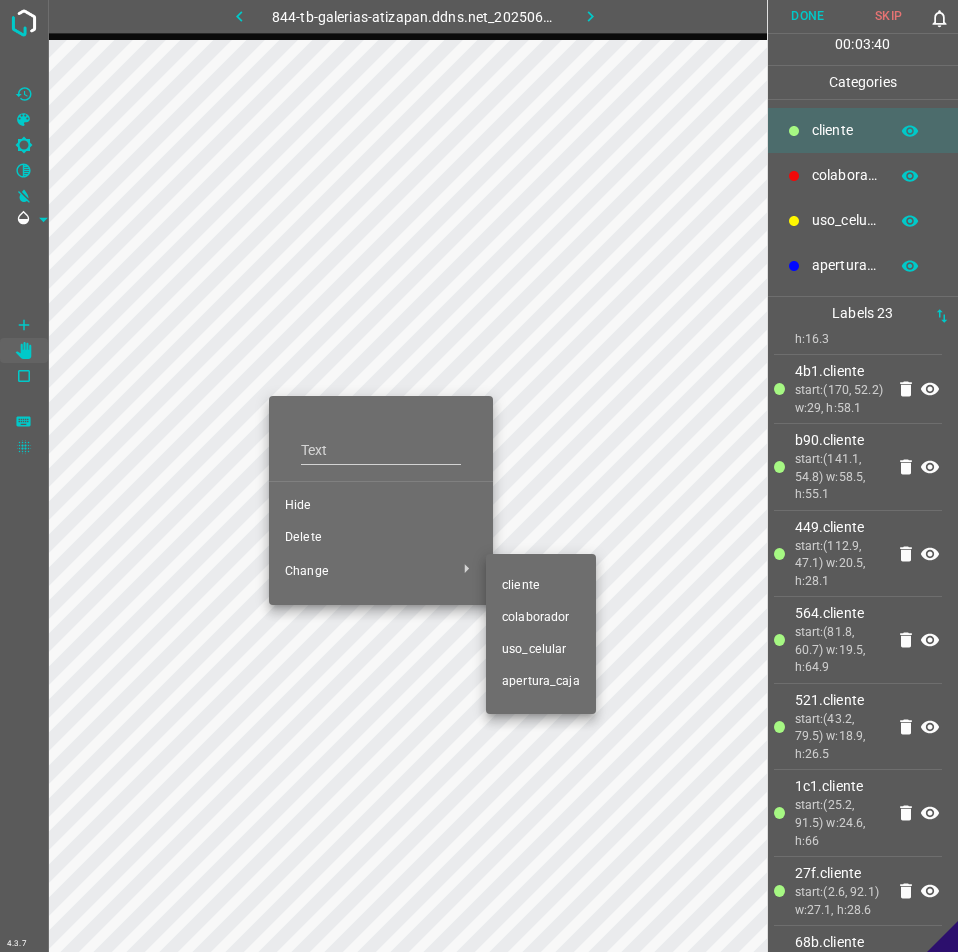 click at bounding box center [479, 476] 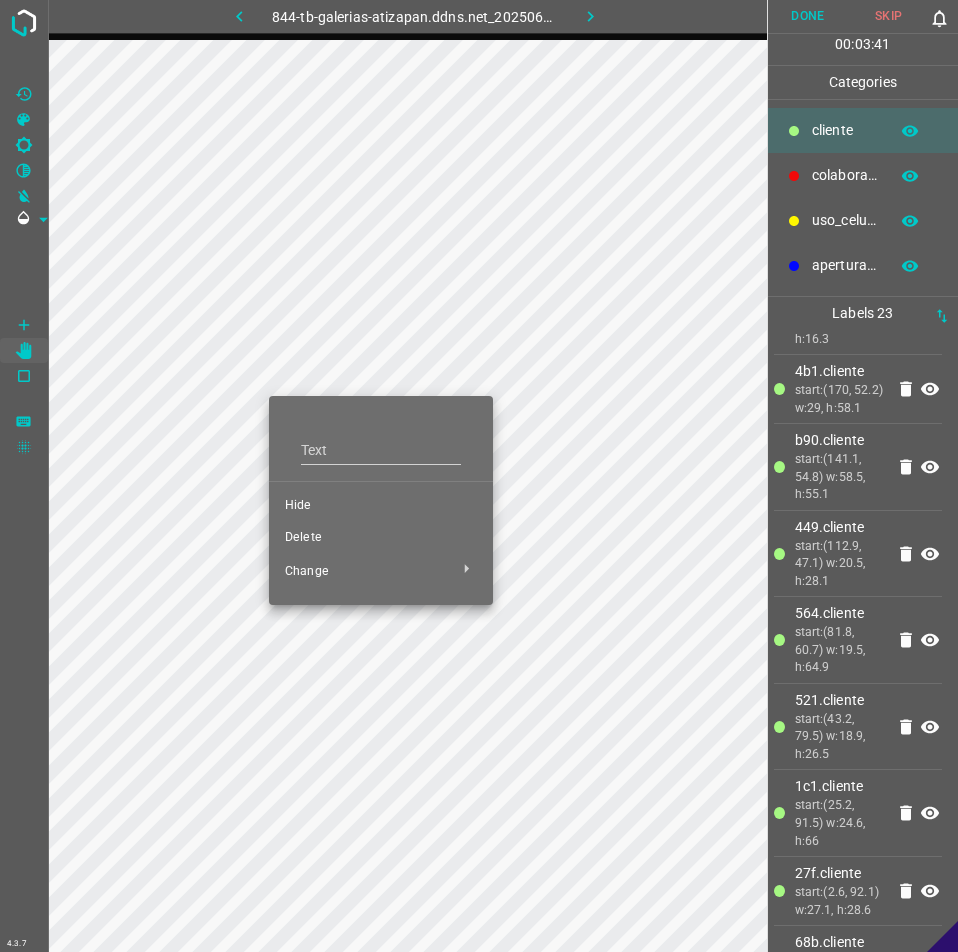 click on "Delete" at bounding box center [381, 506] 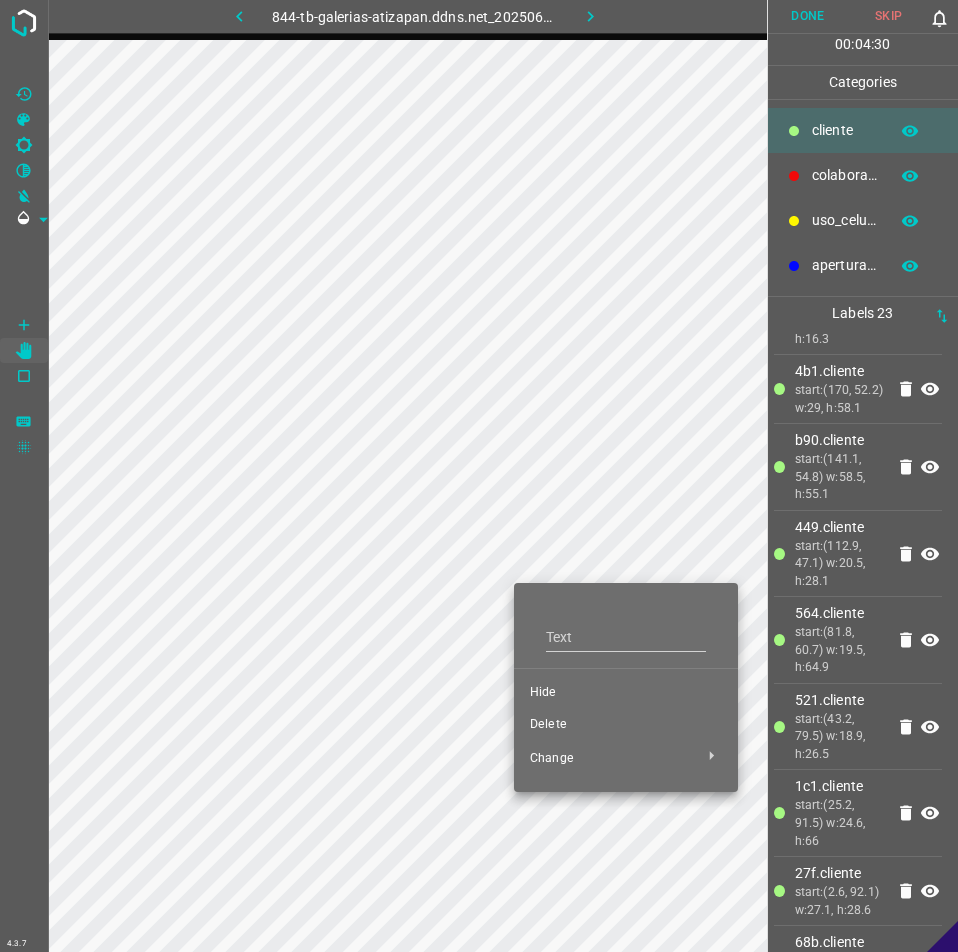 click on "Delete" at bounding box center [626, 693] 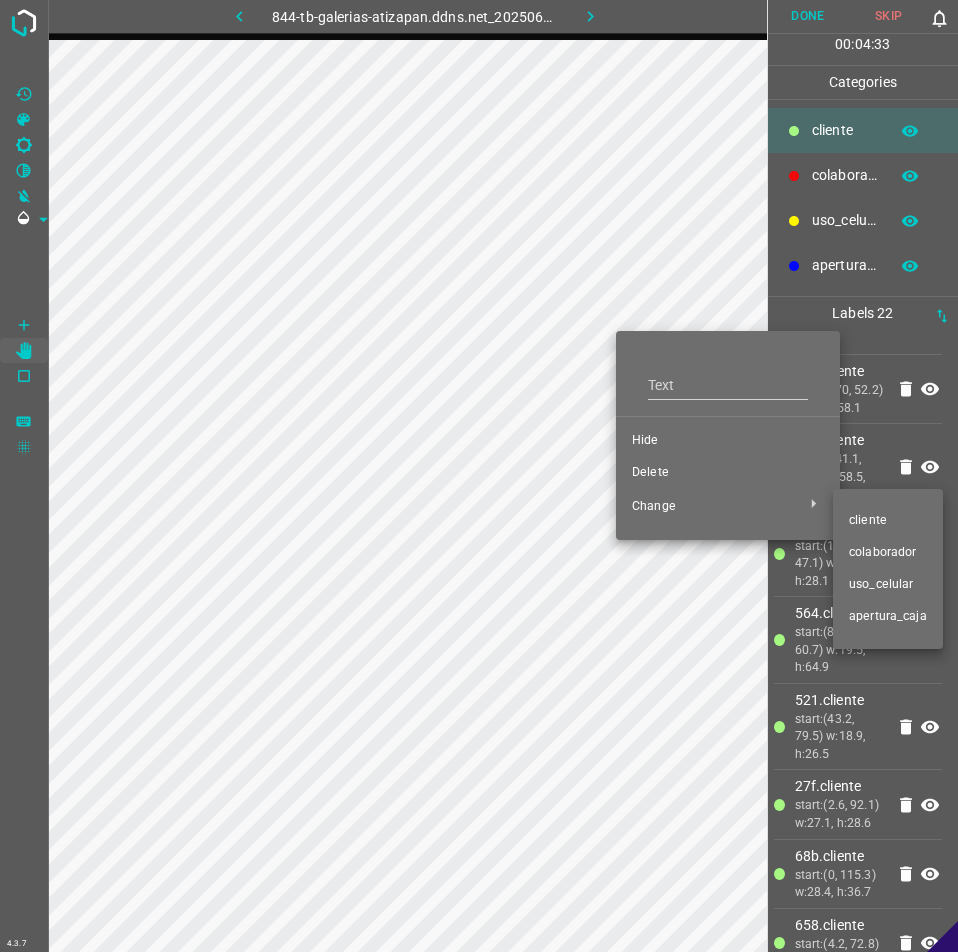click at bounding box center (479, 476) 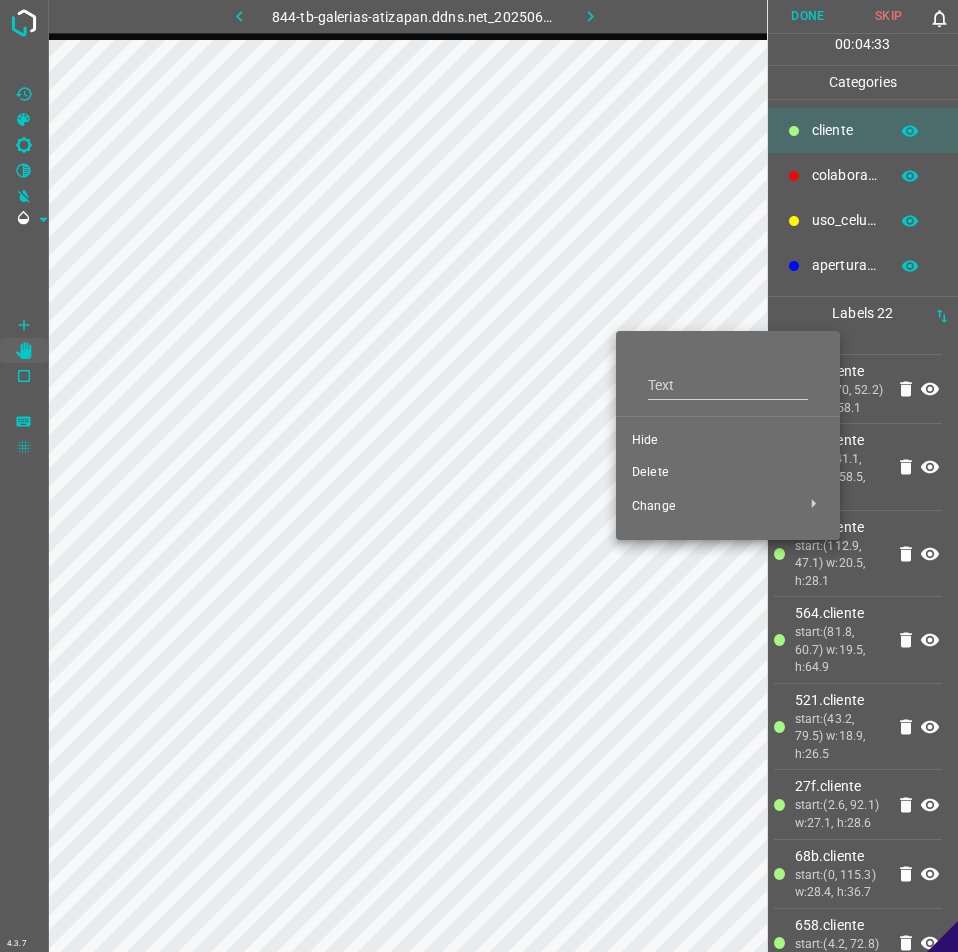 click on "Delete" at bounding box center (728, 441) 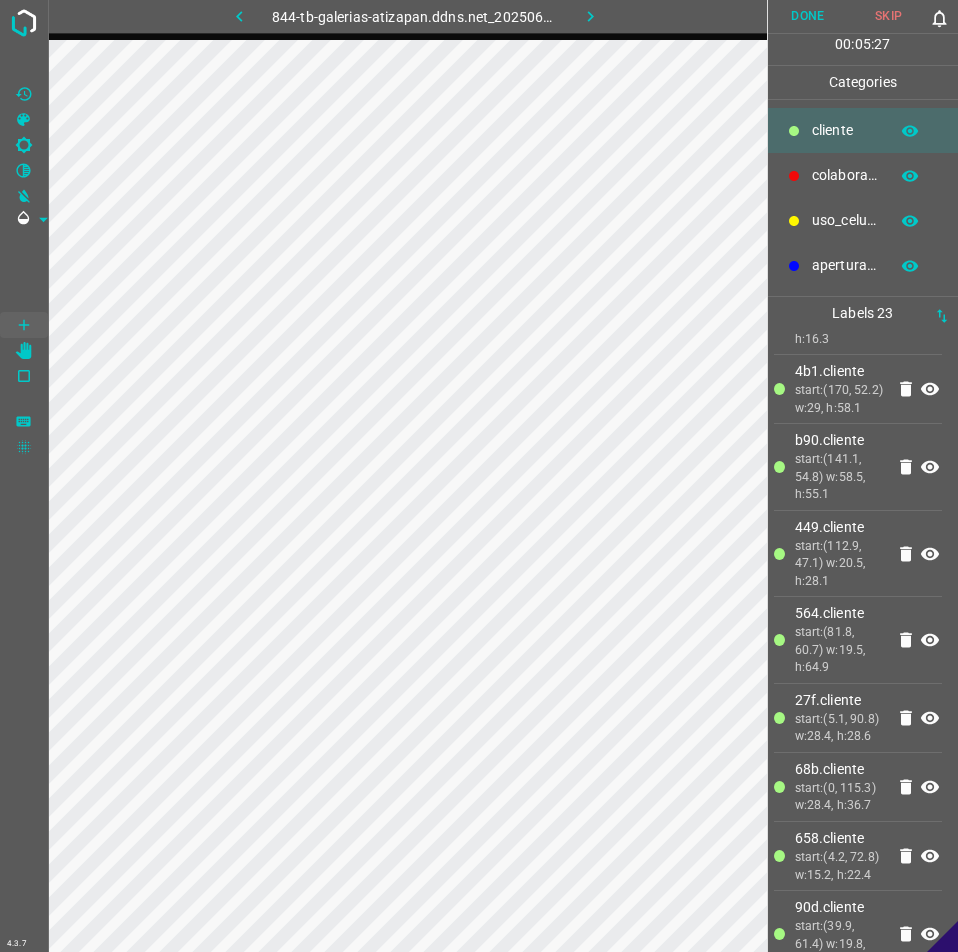 click on "Done" at bounding box center [808, 16] 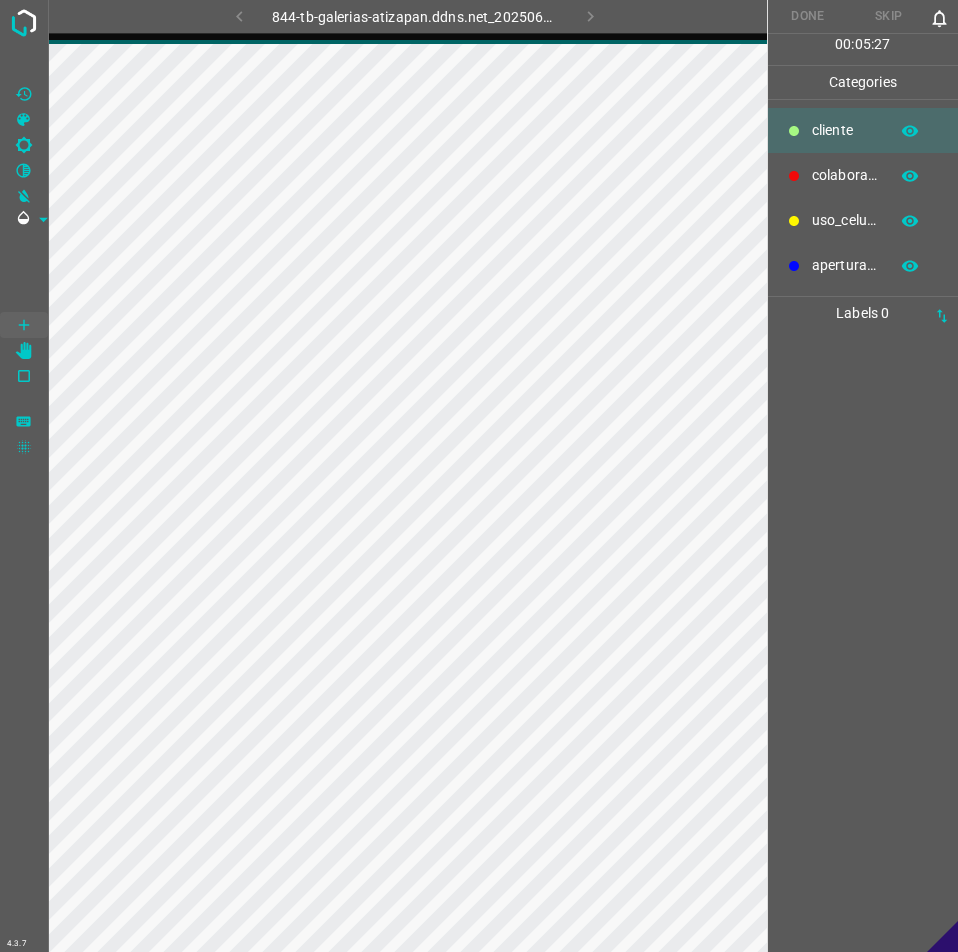scroll, scrollTop: 0, scrollLeft: 0, axis: both 